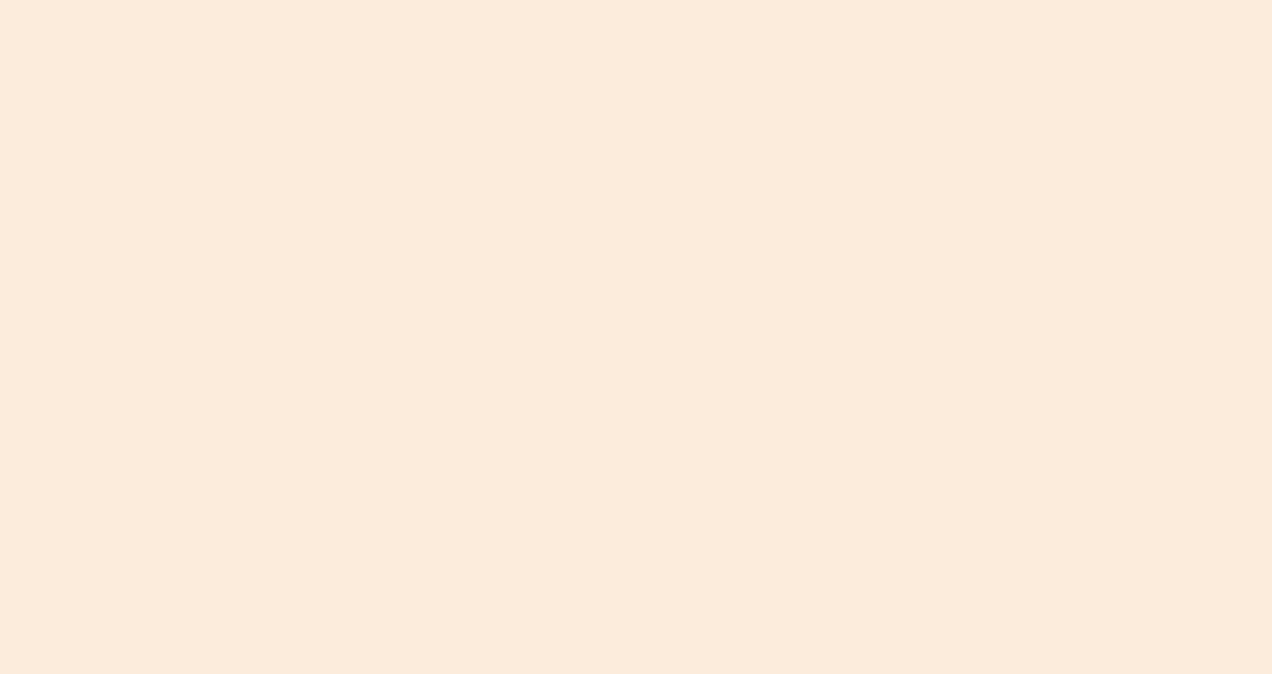 scroll, scrollTop: 0, scrollLeft: 0, axis: both 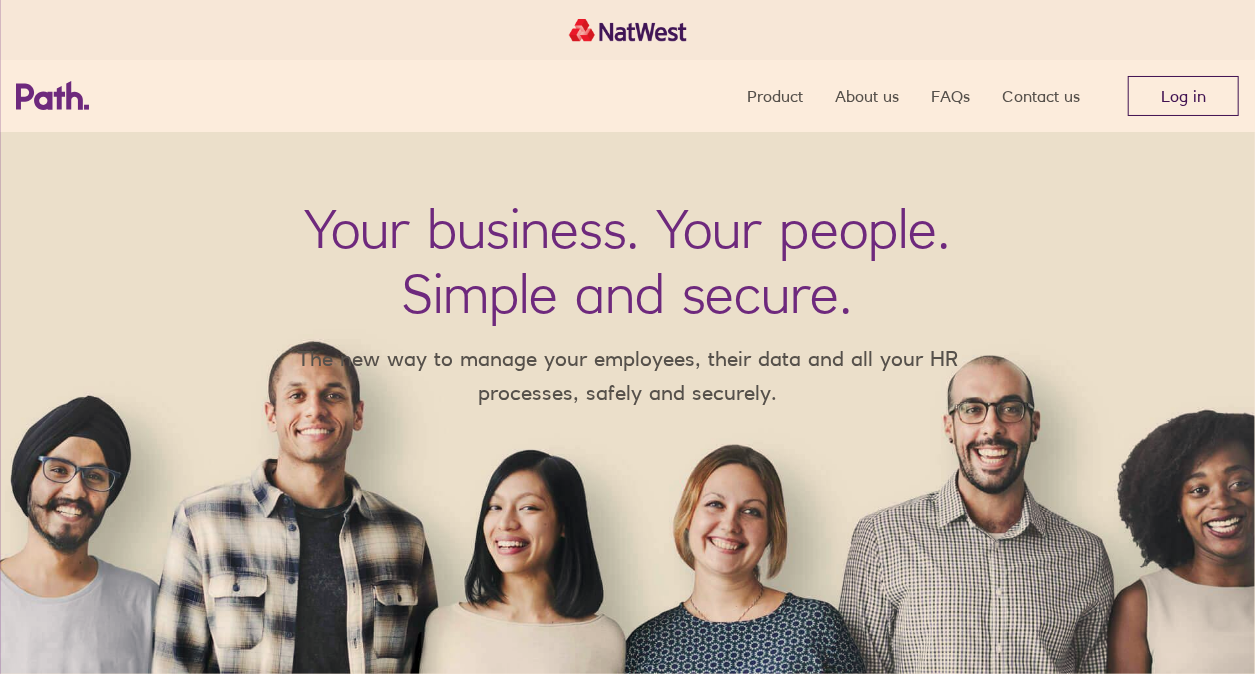 click on "Log in" at bounding box center (1183, 96) 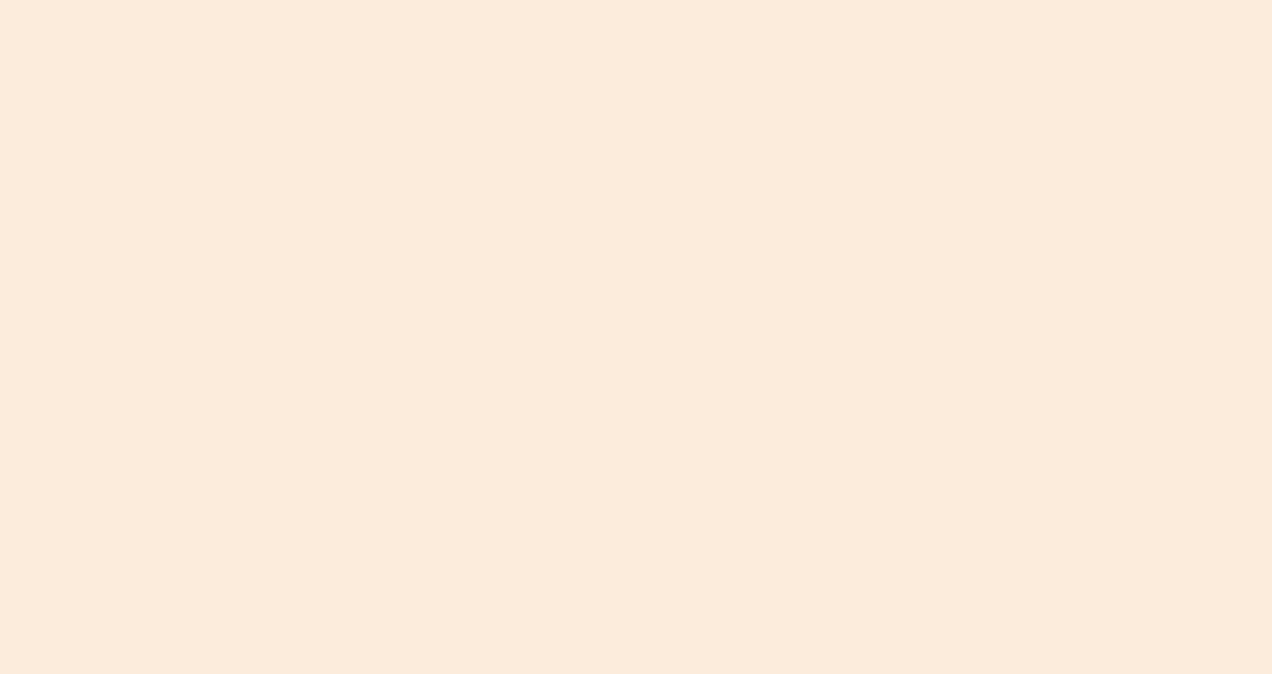 scroll, scrollTop: 0, scrollLeft: 0, axis: both 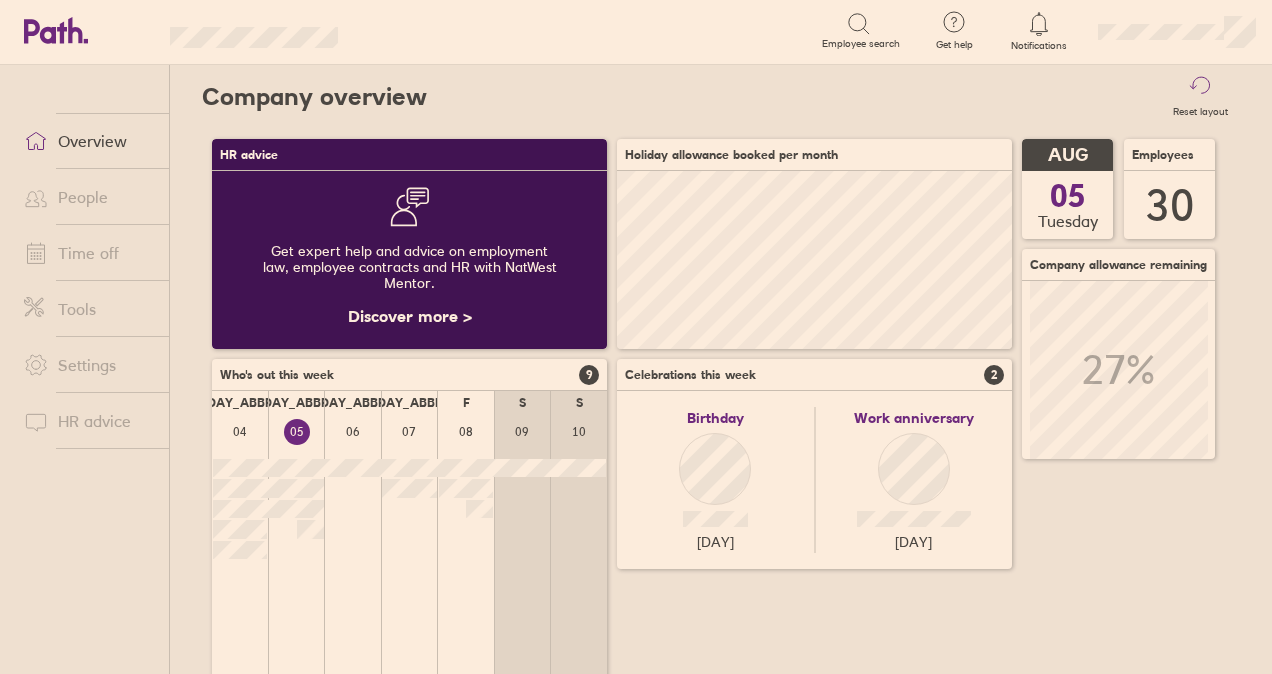 click on "Time off" at bounding box center [88, 253] 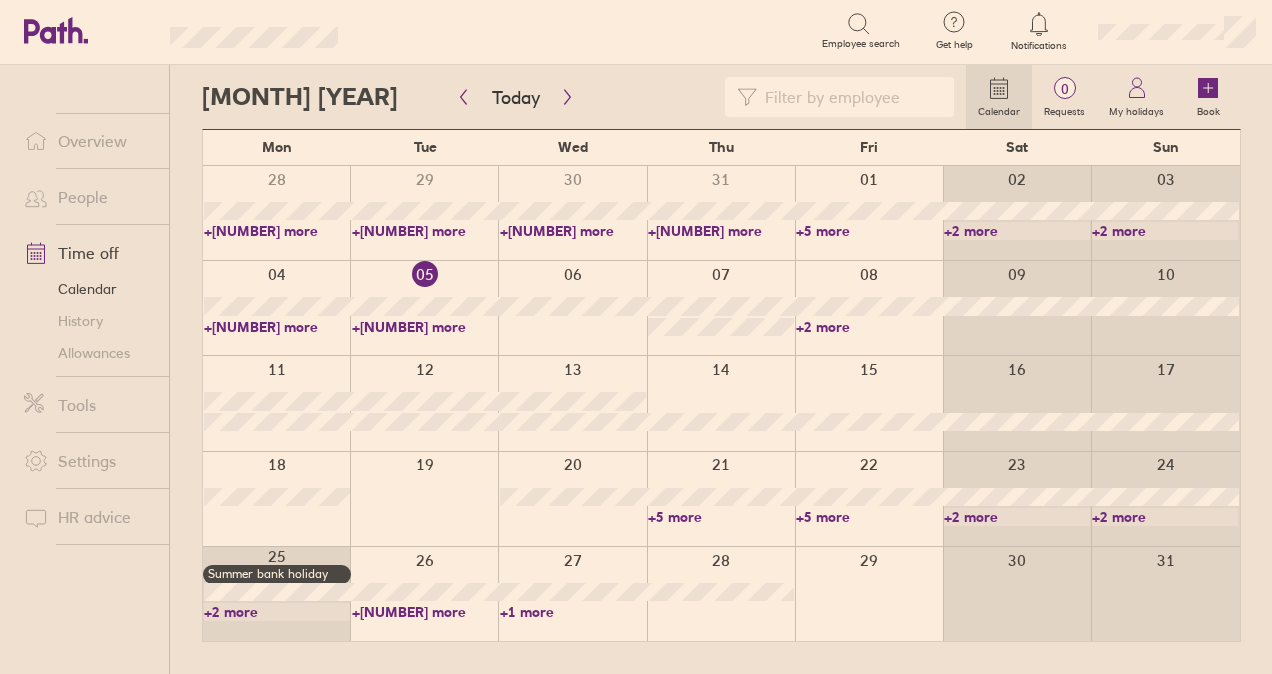 click at bounding box center [276, 403] 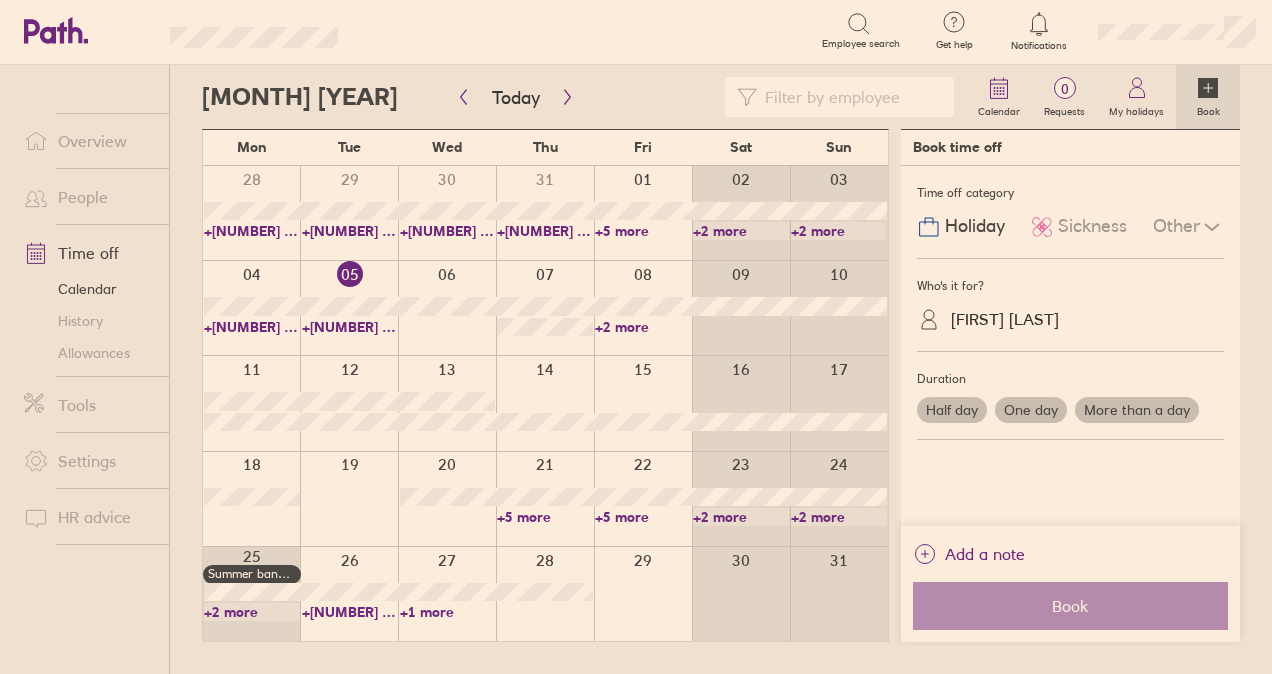 click on "One day" at bounding box center (1031, 410) 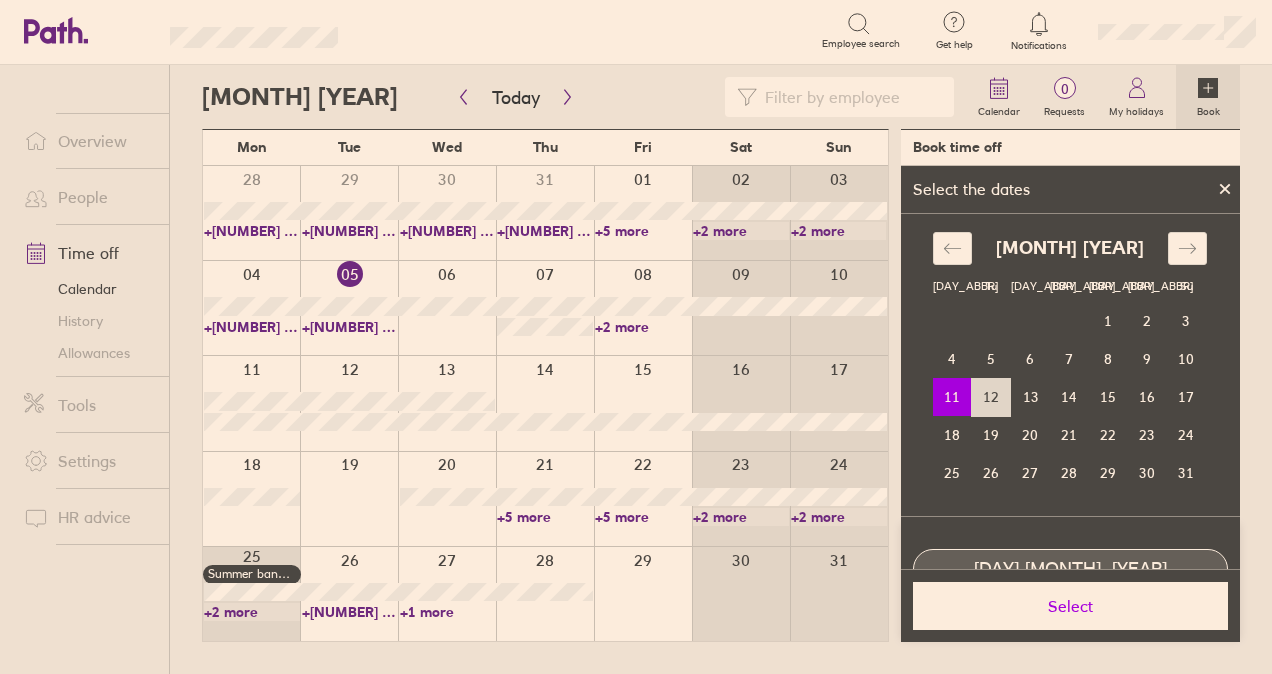 click on "12" at bounding box center [991, 397] 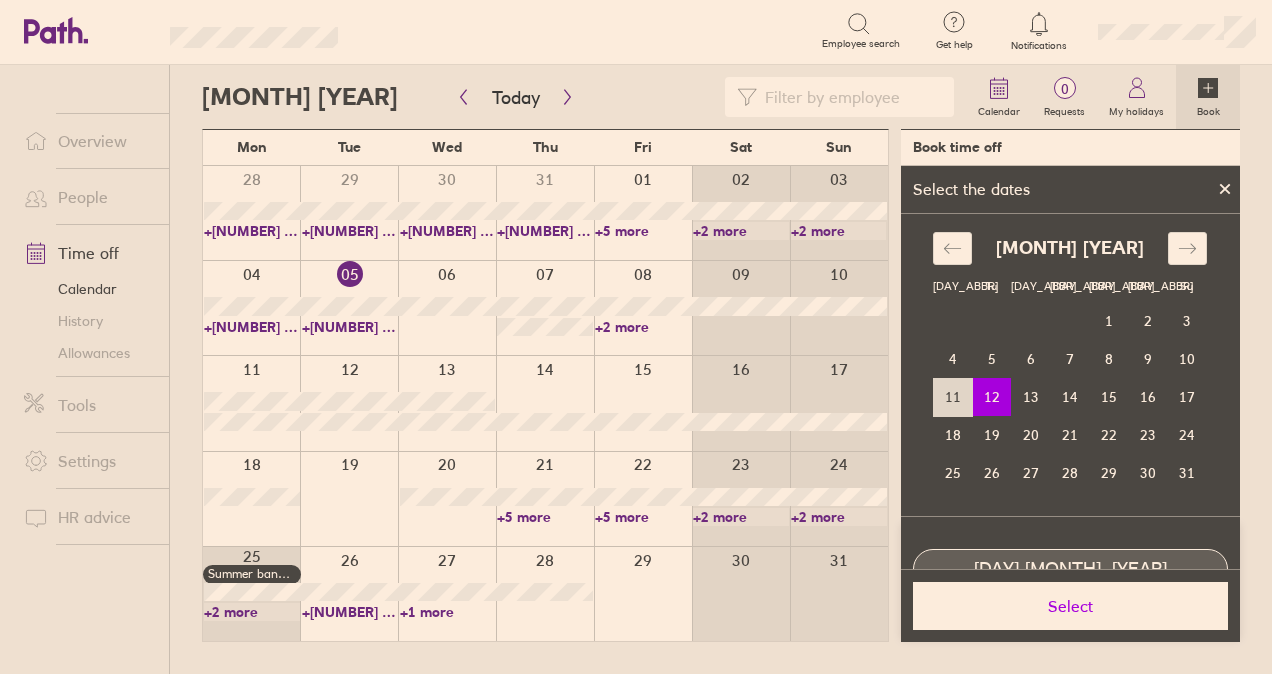 click on "11" at bounding box center (952, 397) 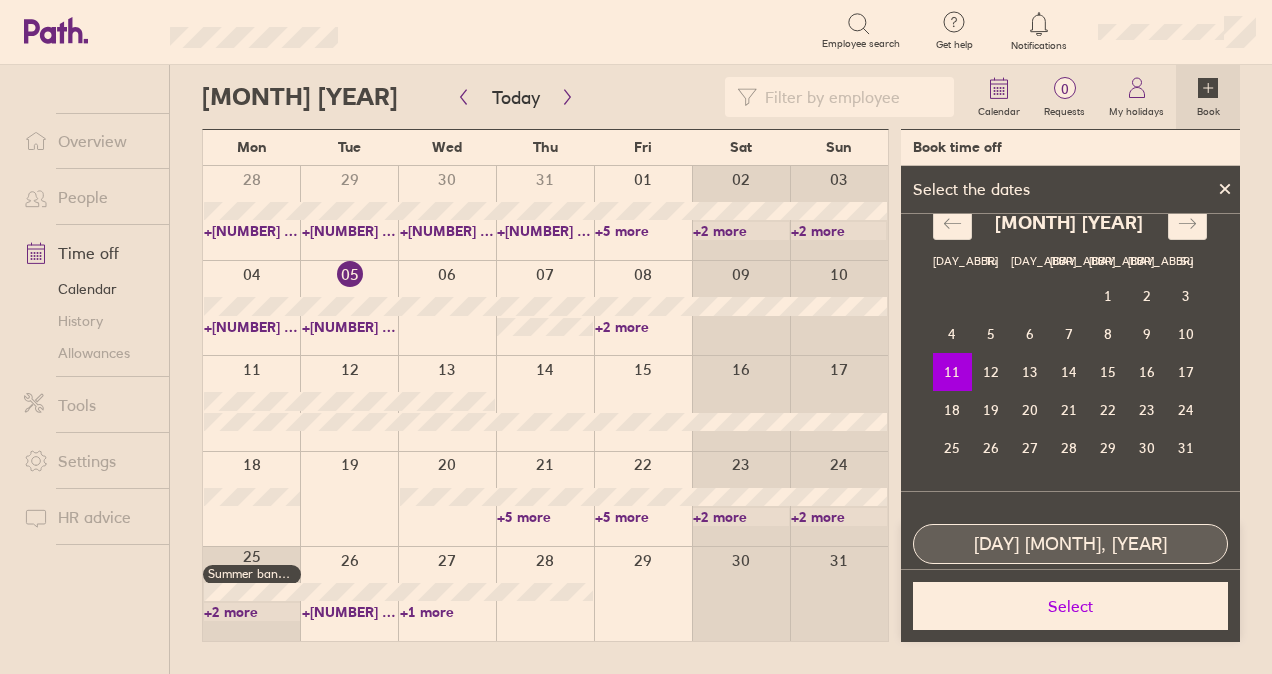 scroll, scrollTop: 0, scrollLeft: 0, axis: both 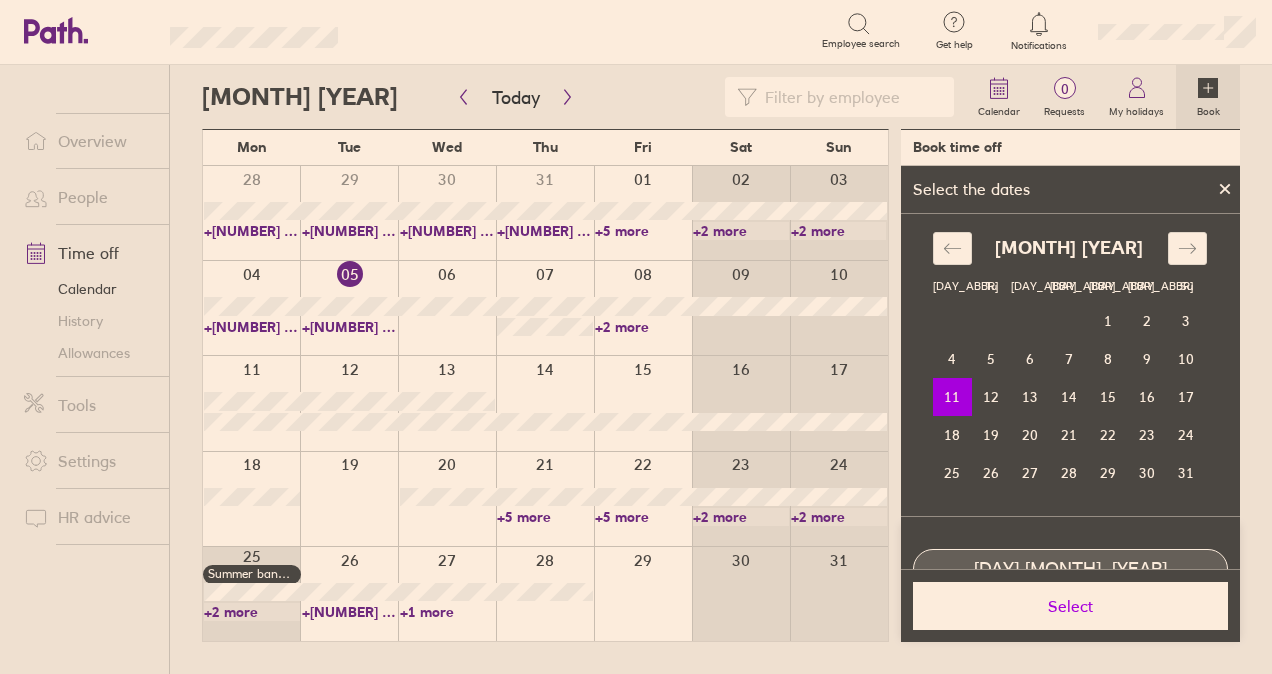 click on "Select" at bounding box center (1070, 606) 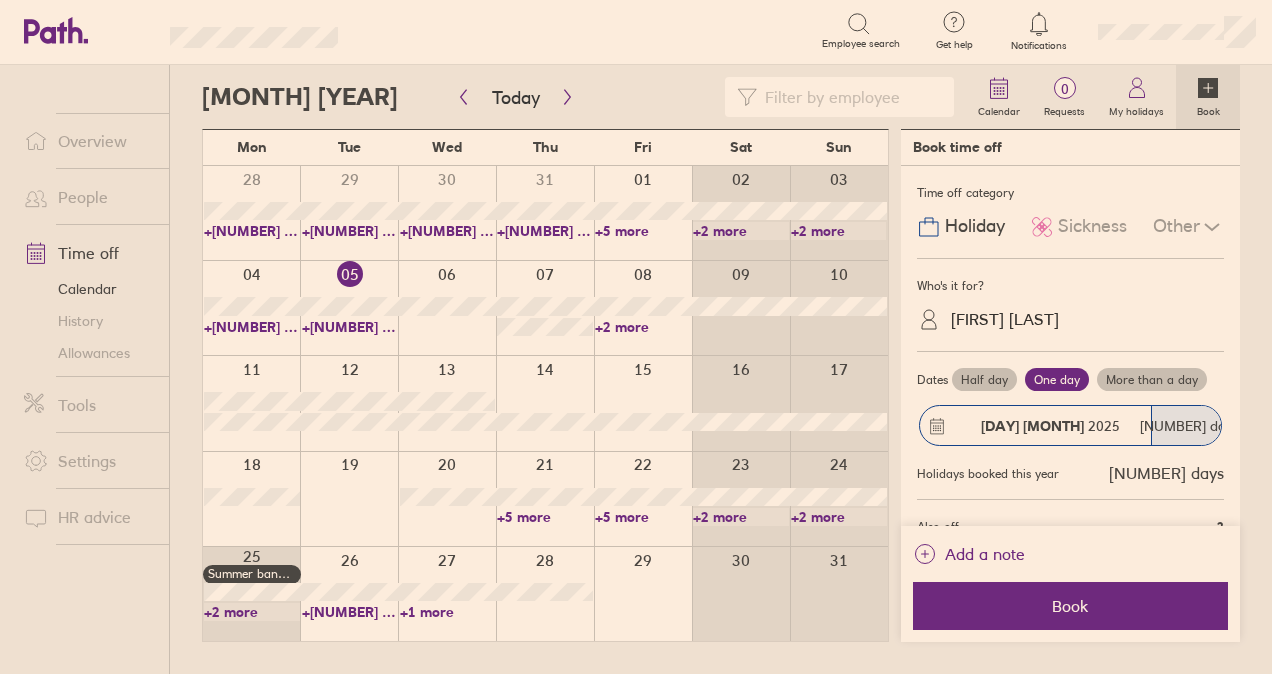 click on "More than a day" at bounding box center [1152, 380] 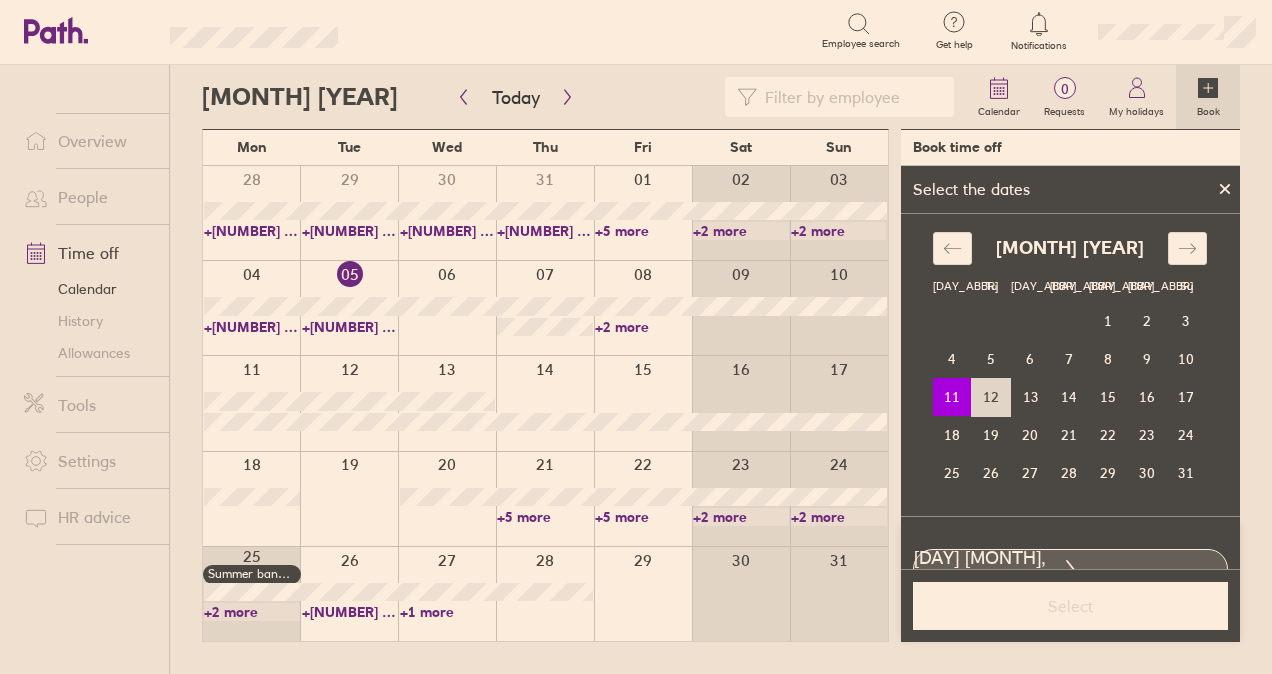 click on "12" at bounding box center [991, 397] 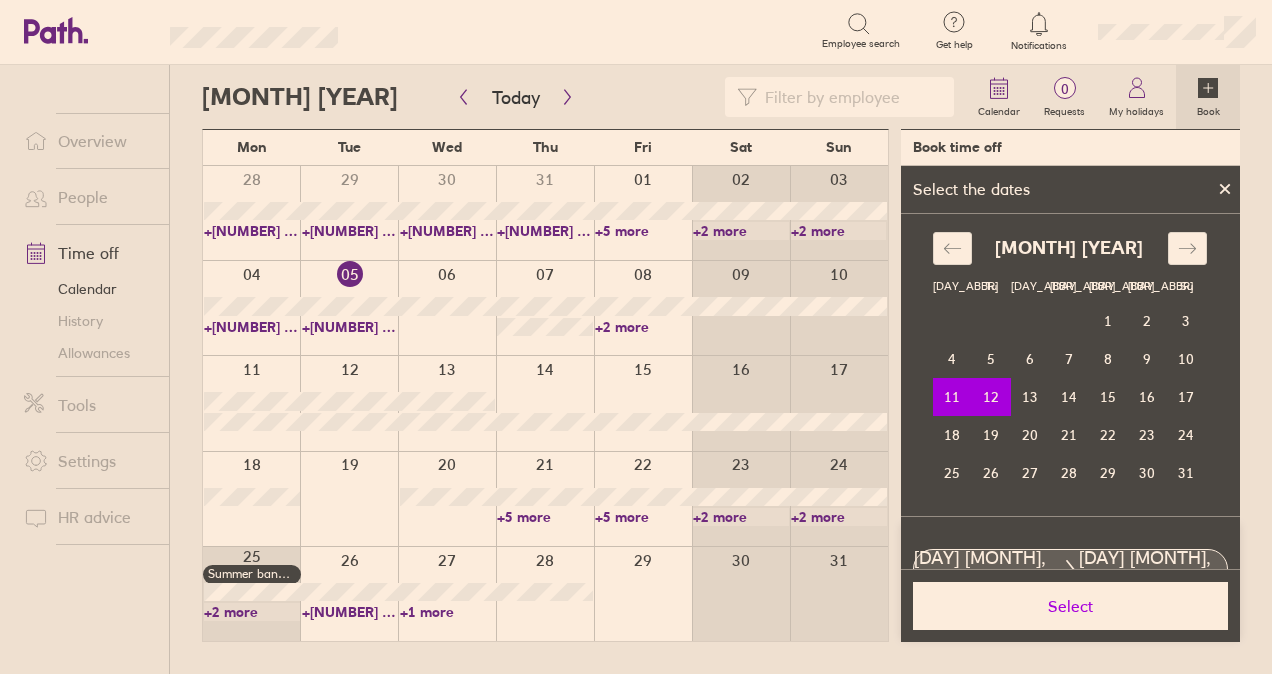click on "Select" at bounding box center (1070, 606) 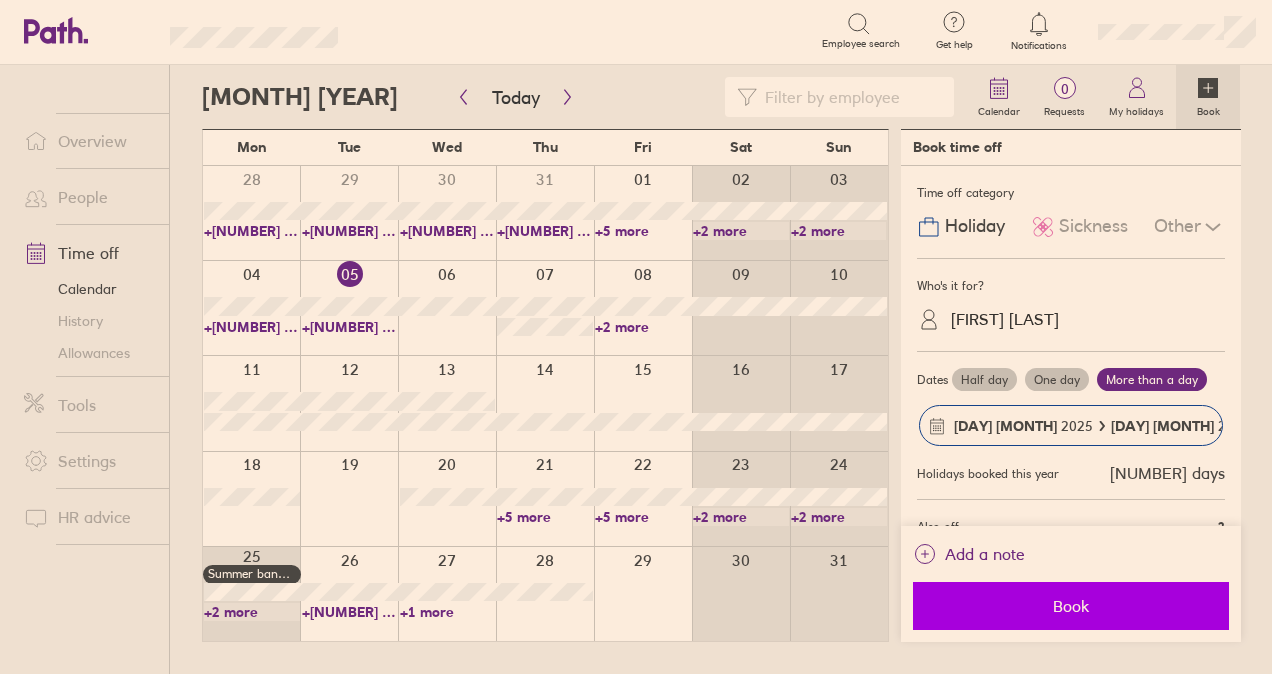 click on "Book" at bounding box center [1071, 606] 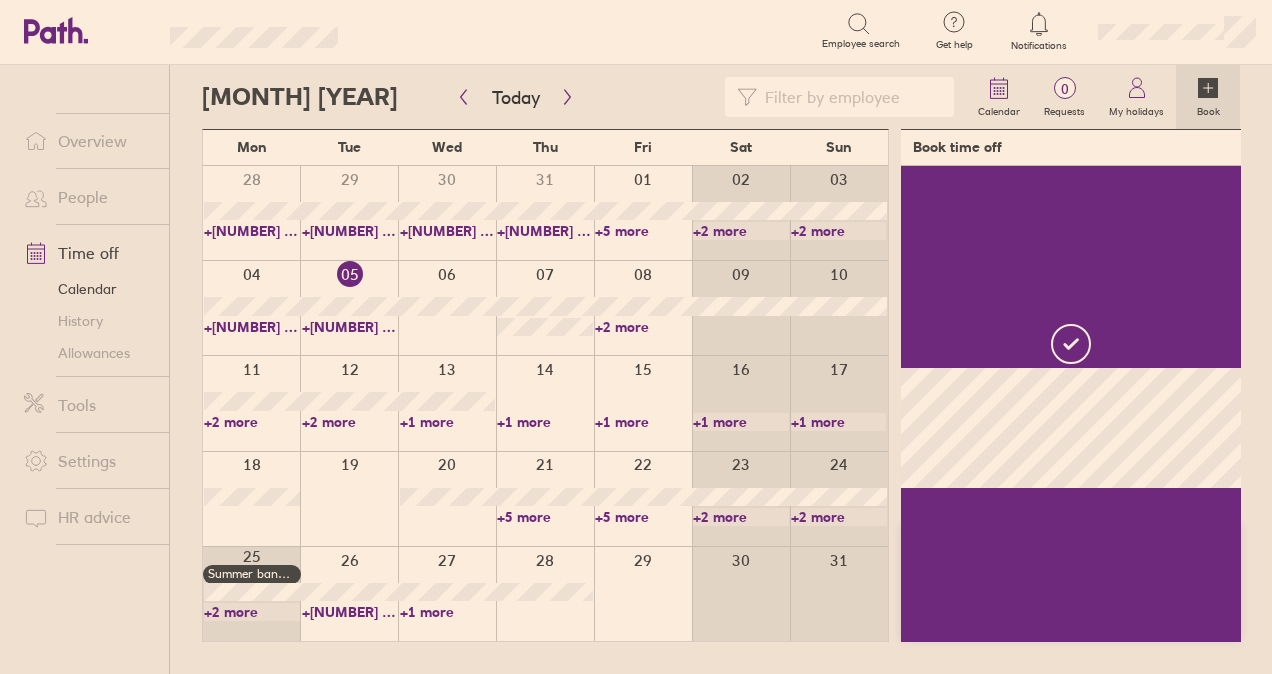click on "+2 more" at bounding box center [252, 422] 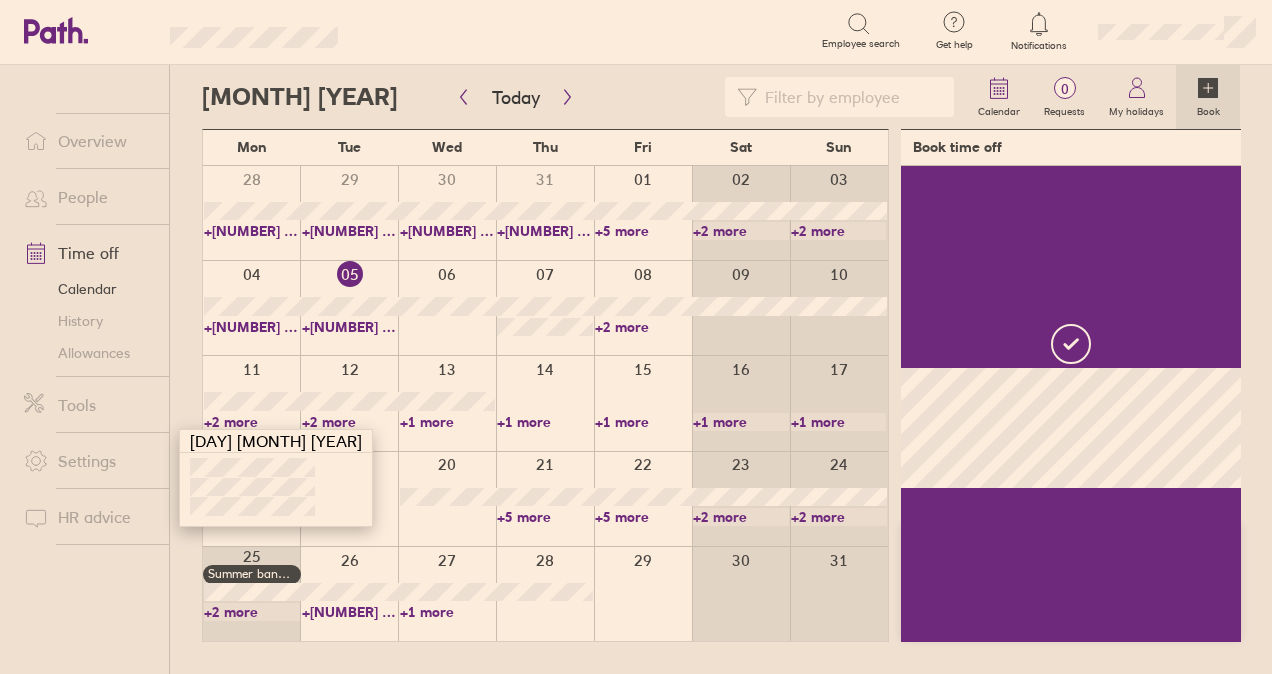 click on "+2 more" at bounding box center [350, 422] 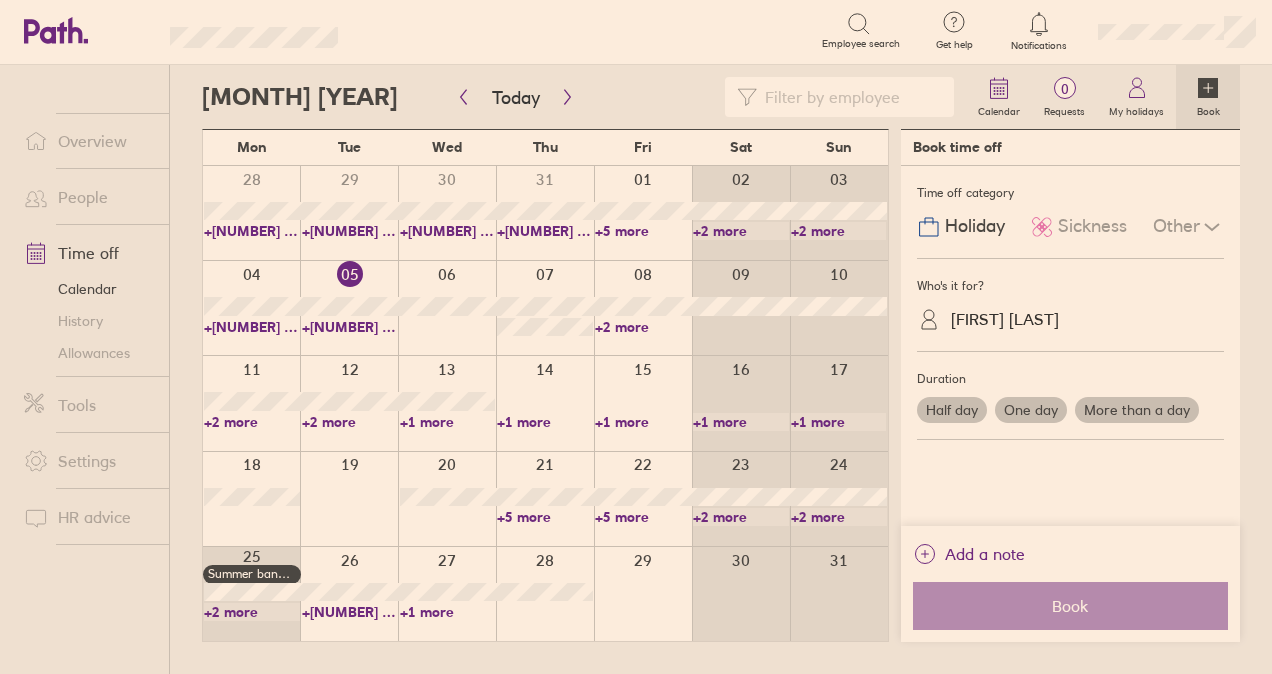 click on "+2 more" at bounding box center [350, 422] 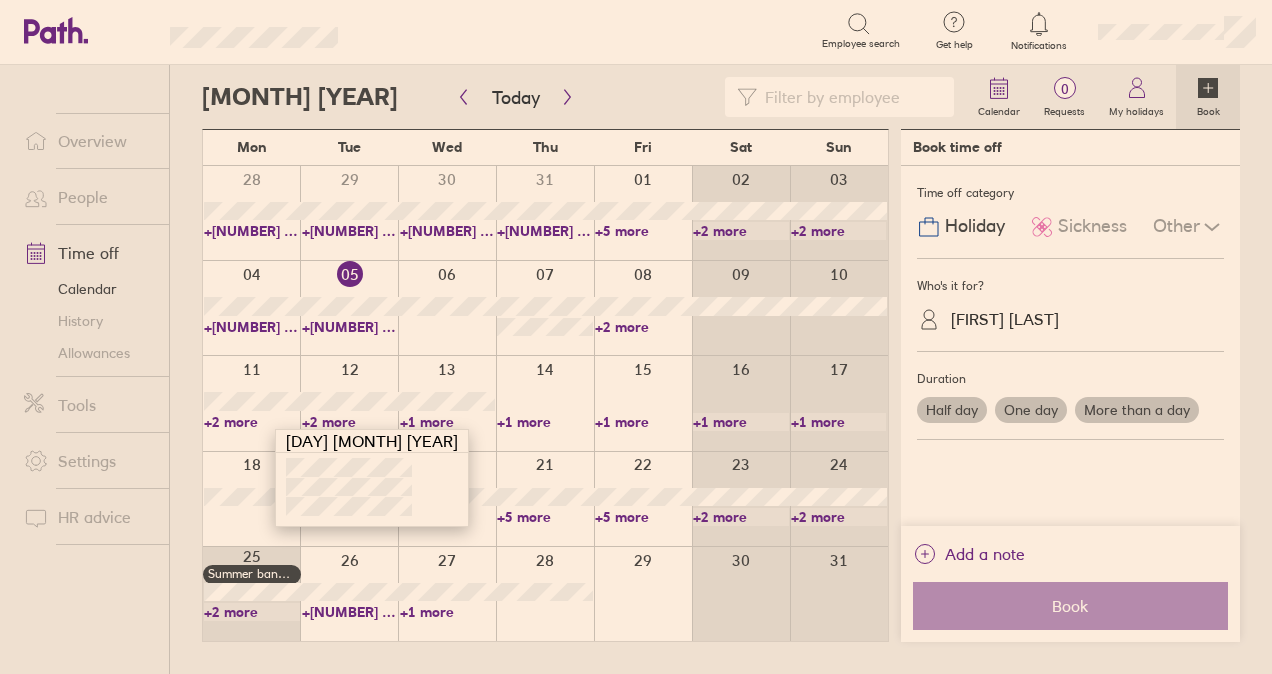 click on "+2 more" at bounding box center (252, 422) 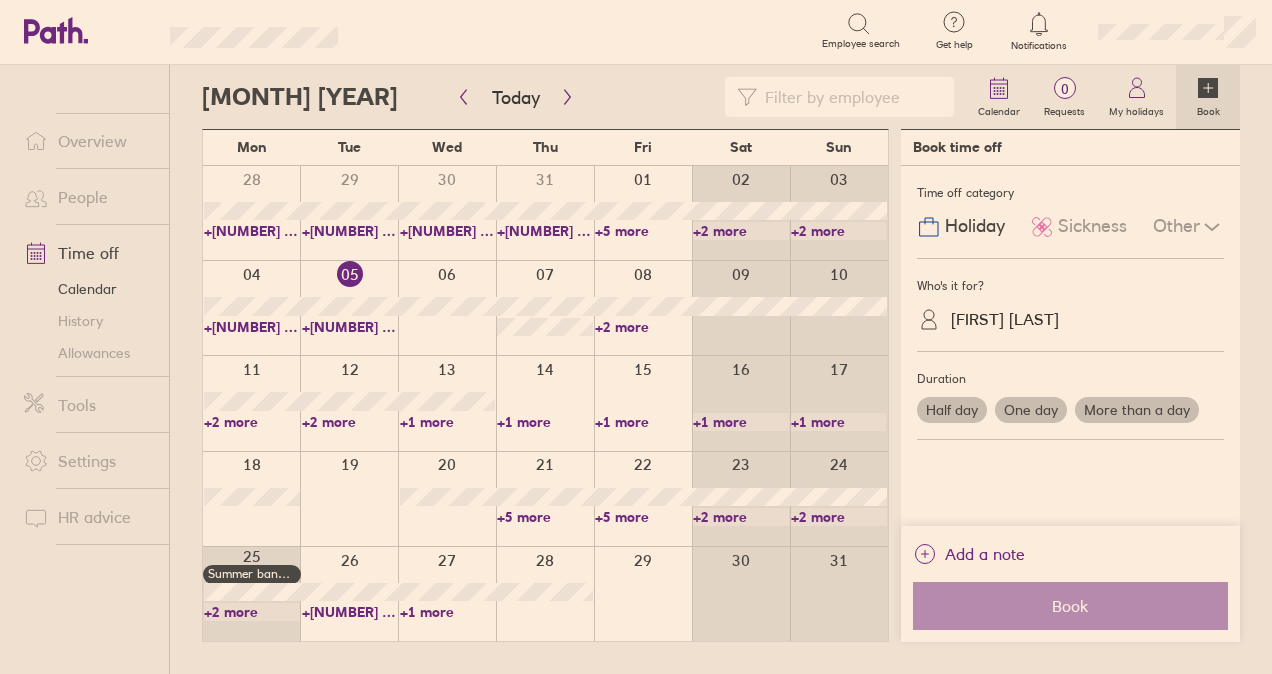 click on "+2 more" at bounding box center (252, 422) 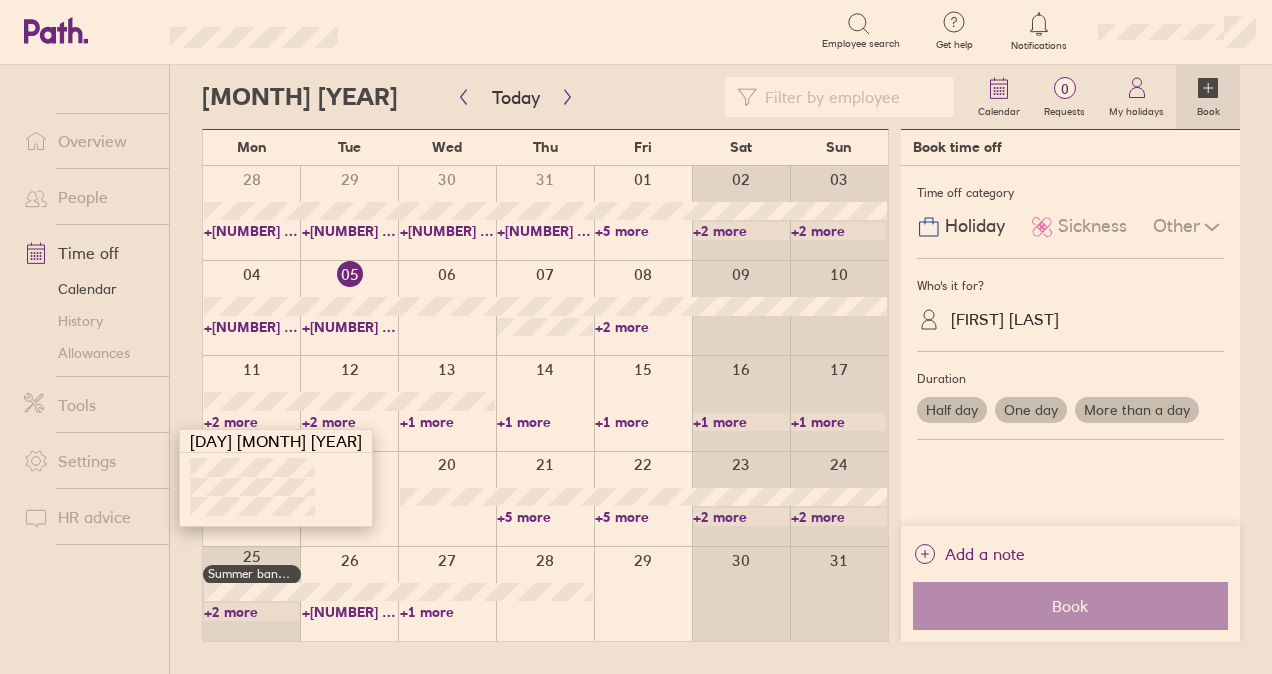 click on "+2 more" at bounding box center (350, 422) 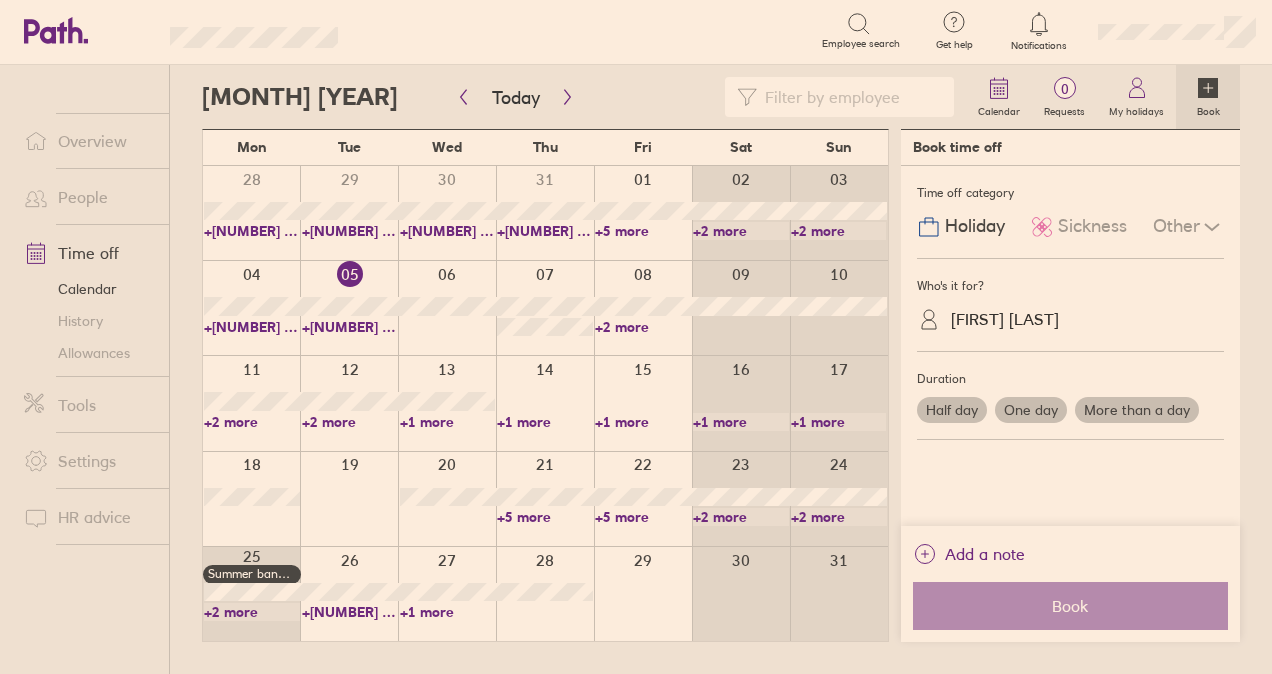 click at bounding box center (251, 403) 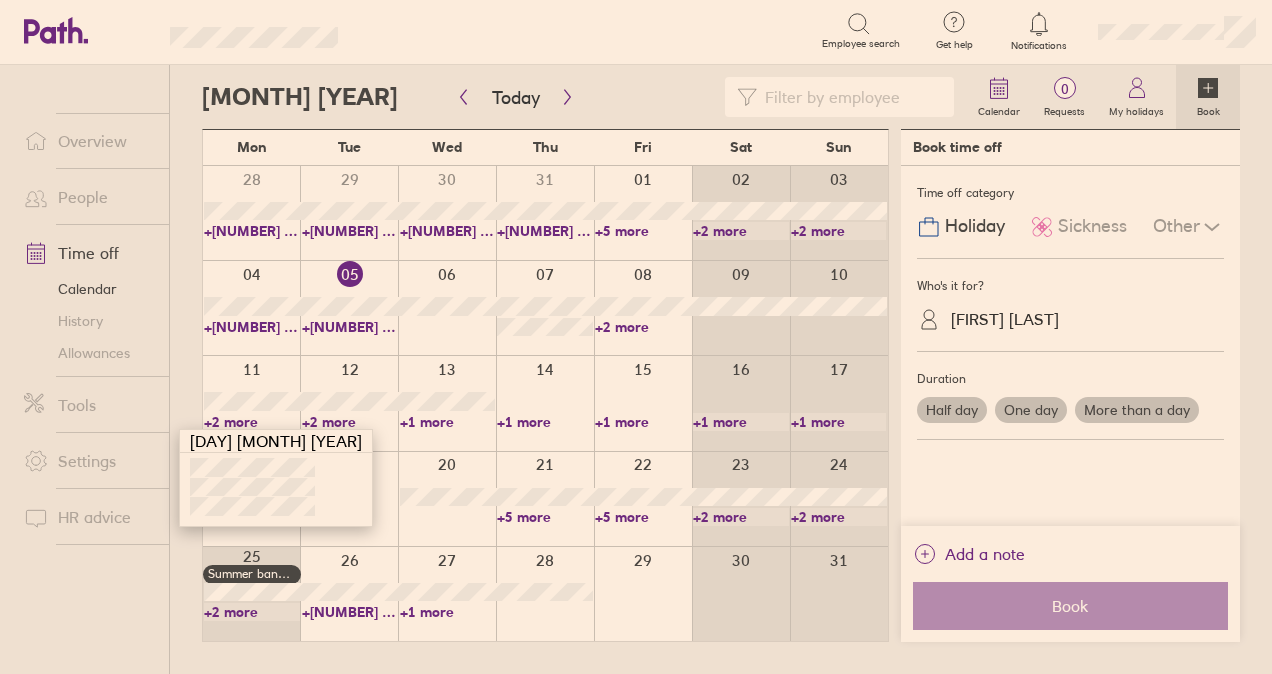 click on "+2 more" at bounding box center [350, 422] 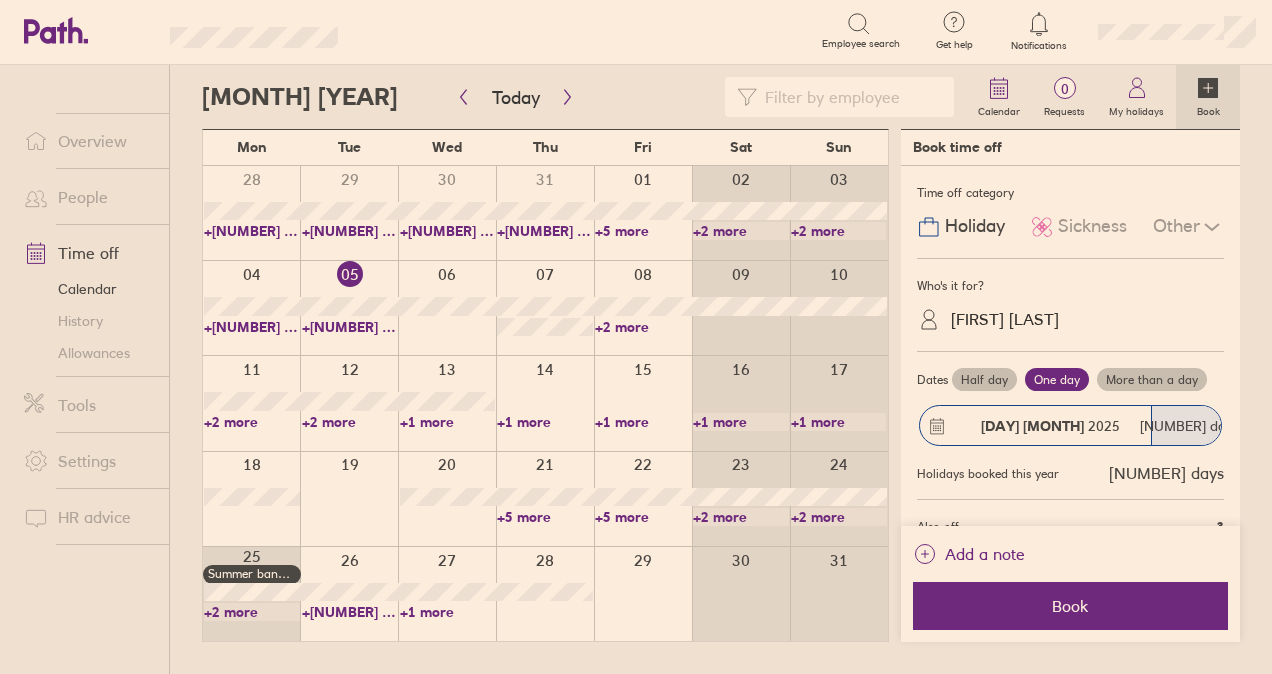click on "+2 more" at bounding box center [350, 422] 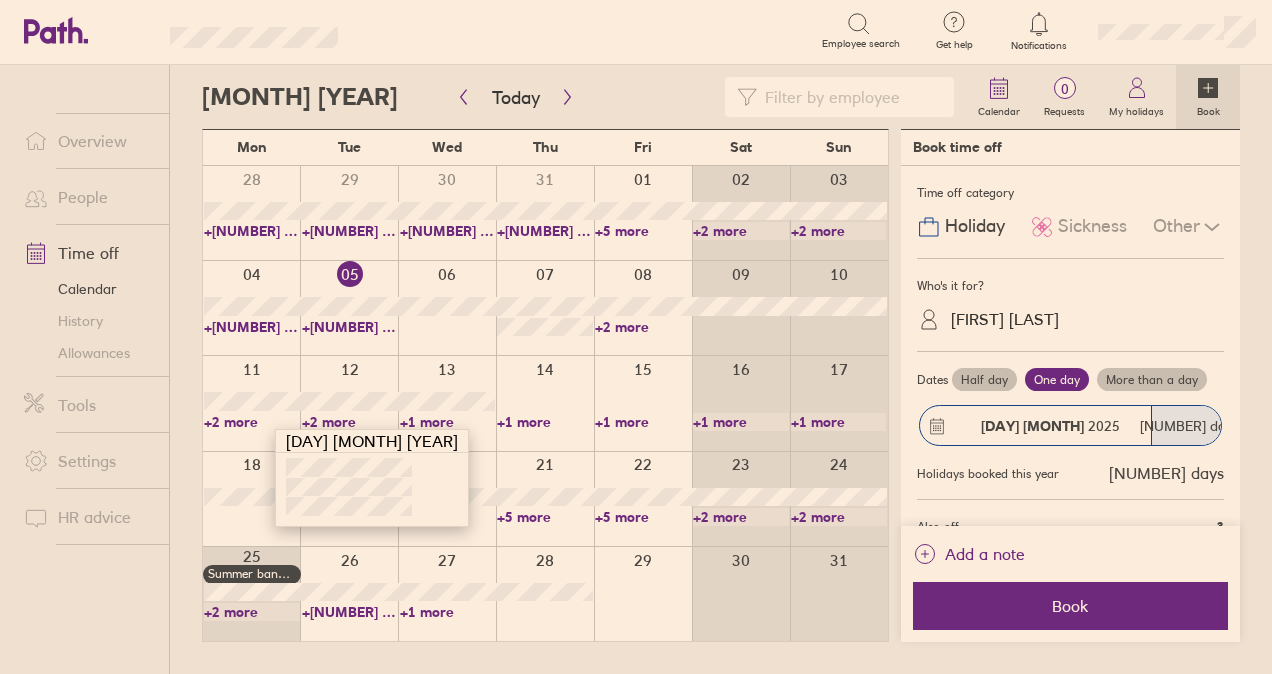 click on "+1 more" at bounding box center [448, 422] 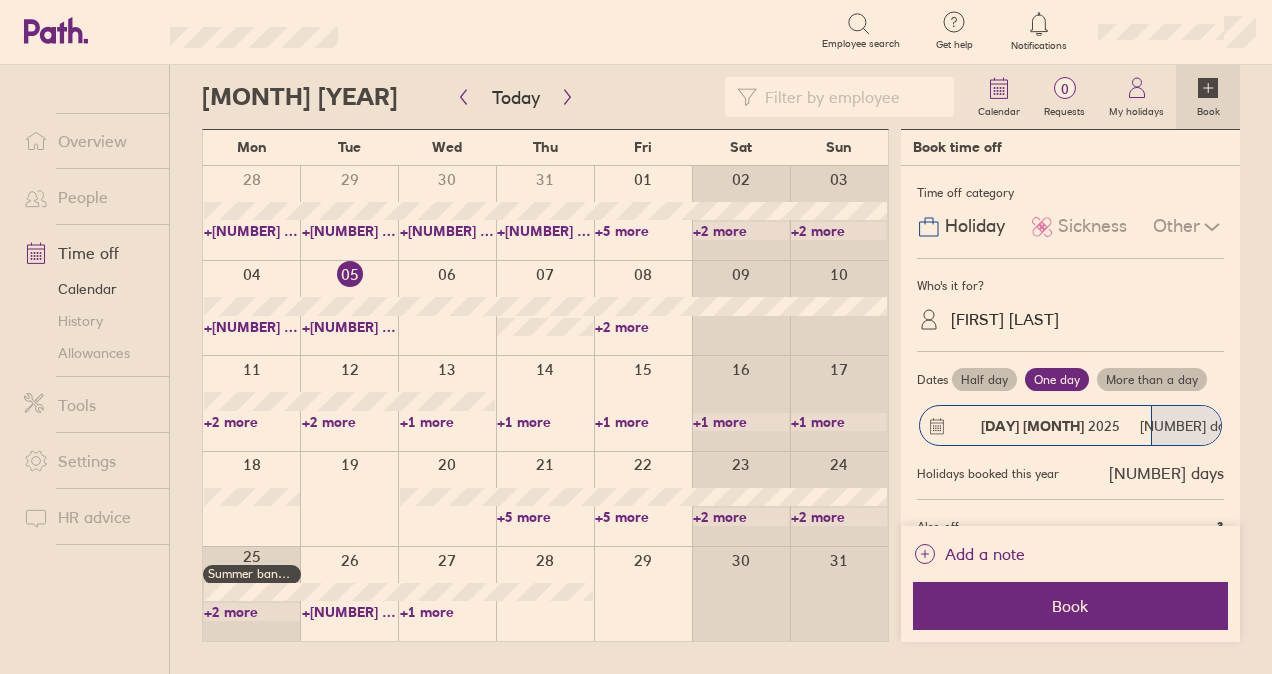 click on "+1 more" at bounding box center [448, 422] 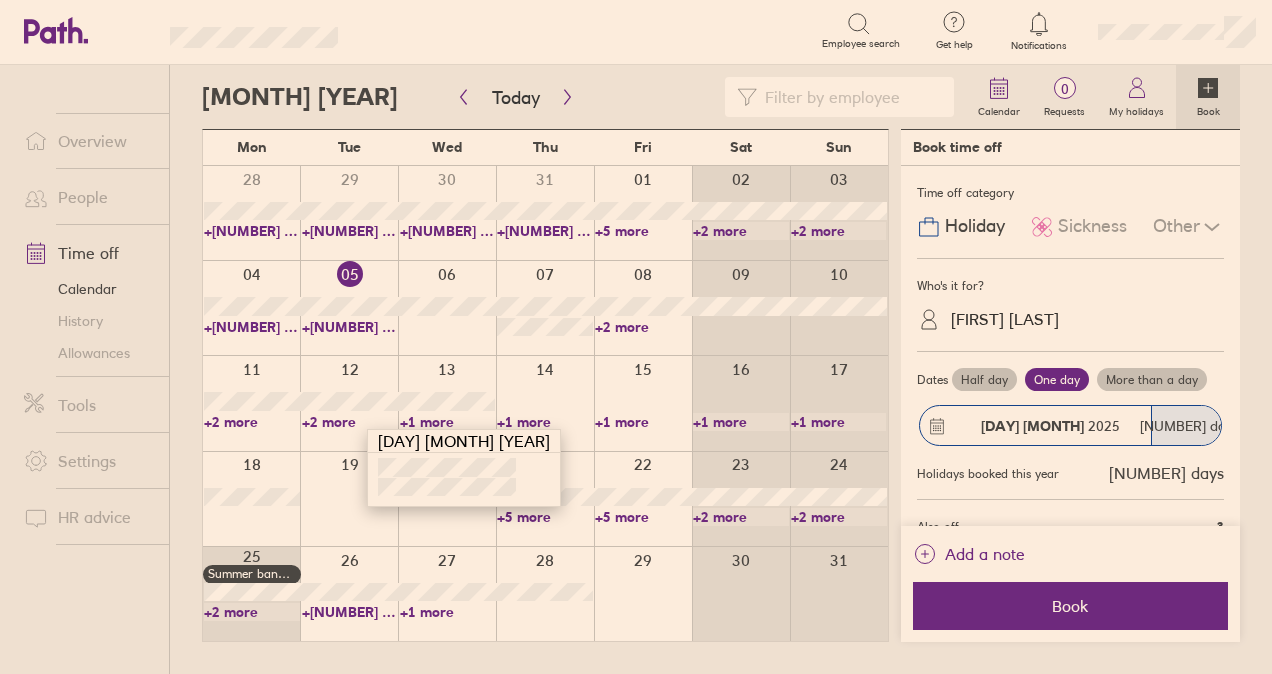 click on "+1 more" at bounding box center [741, 422] 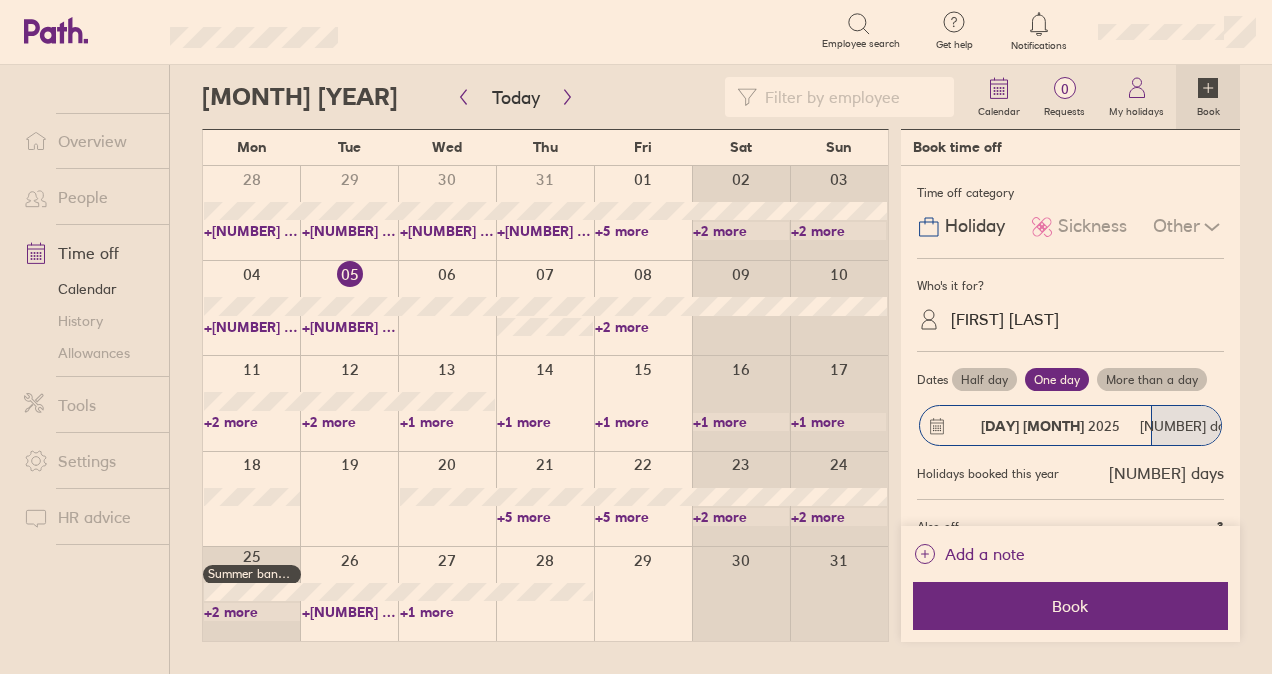 click on "+1 more" at bounding box center [839, 422] 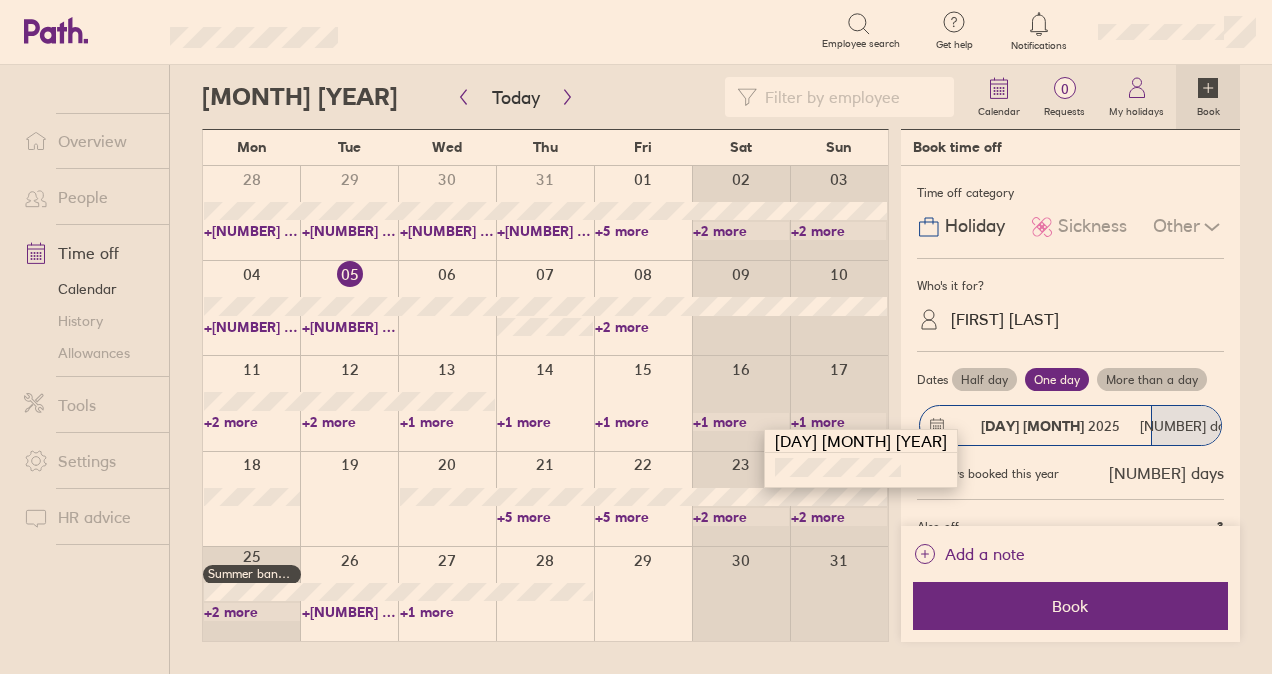 click at bounding box center (251, 403) 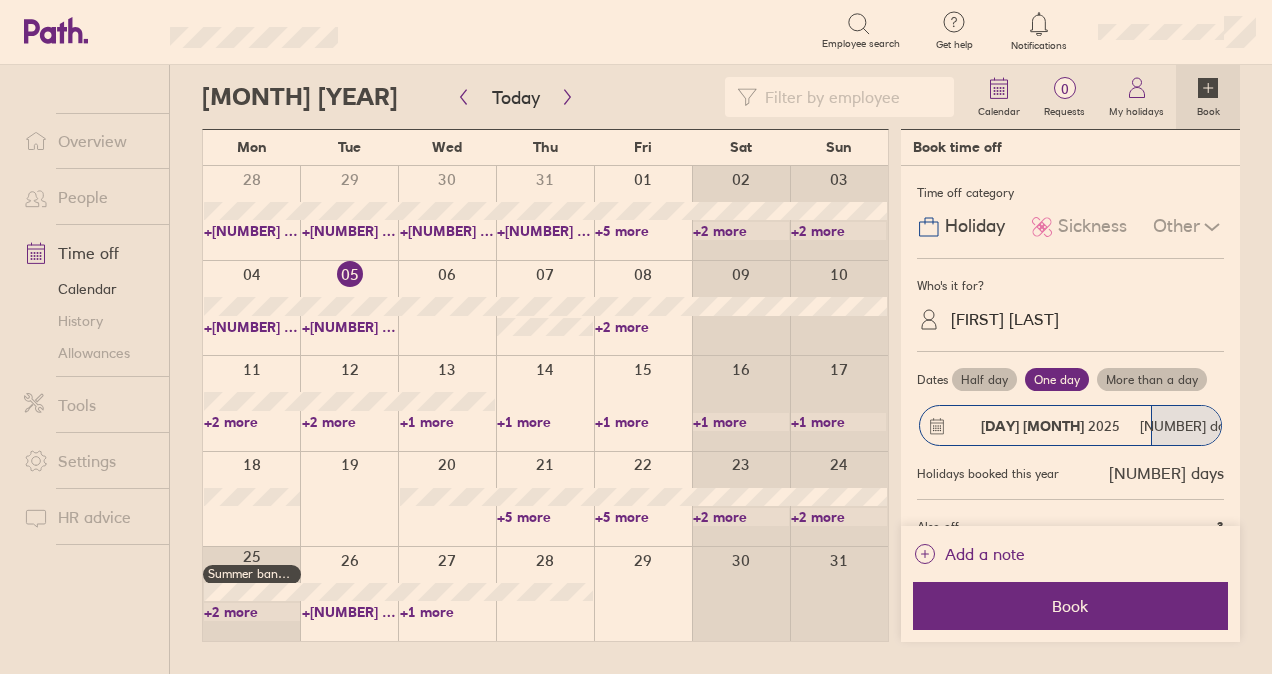click on "+2 more" at bounding box center (350, 422) 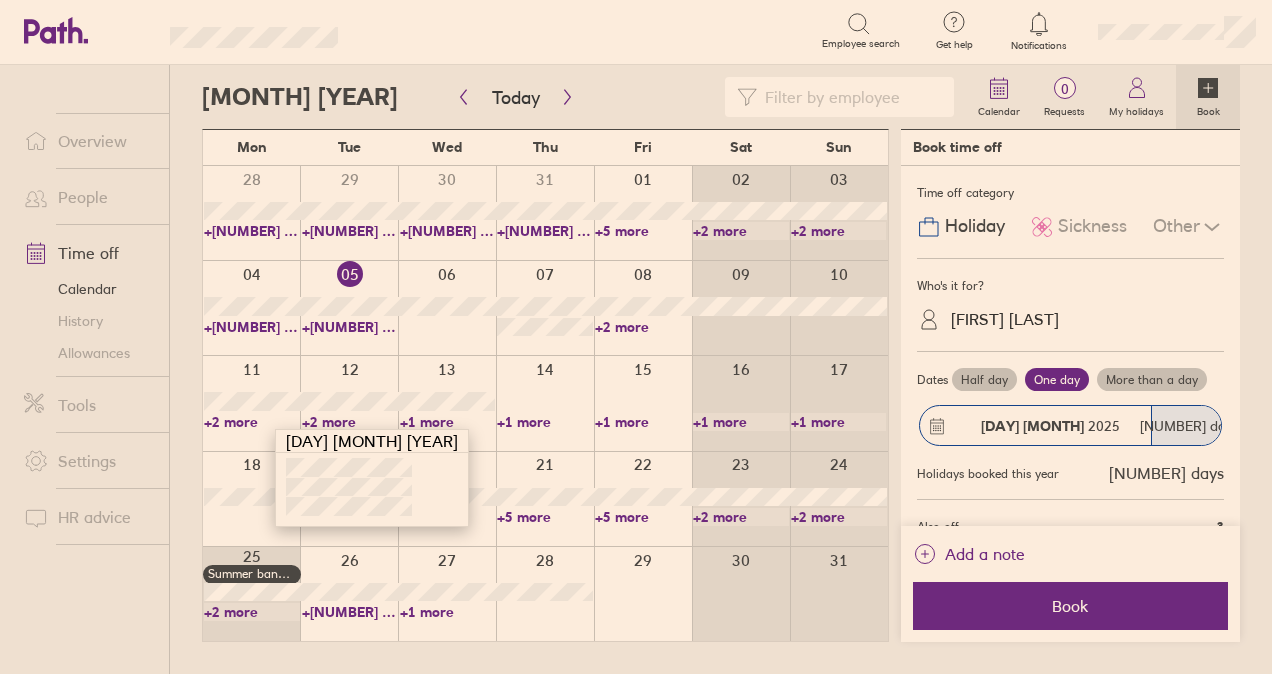 click on "+2 more" at bounding box center (252, 422) 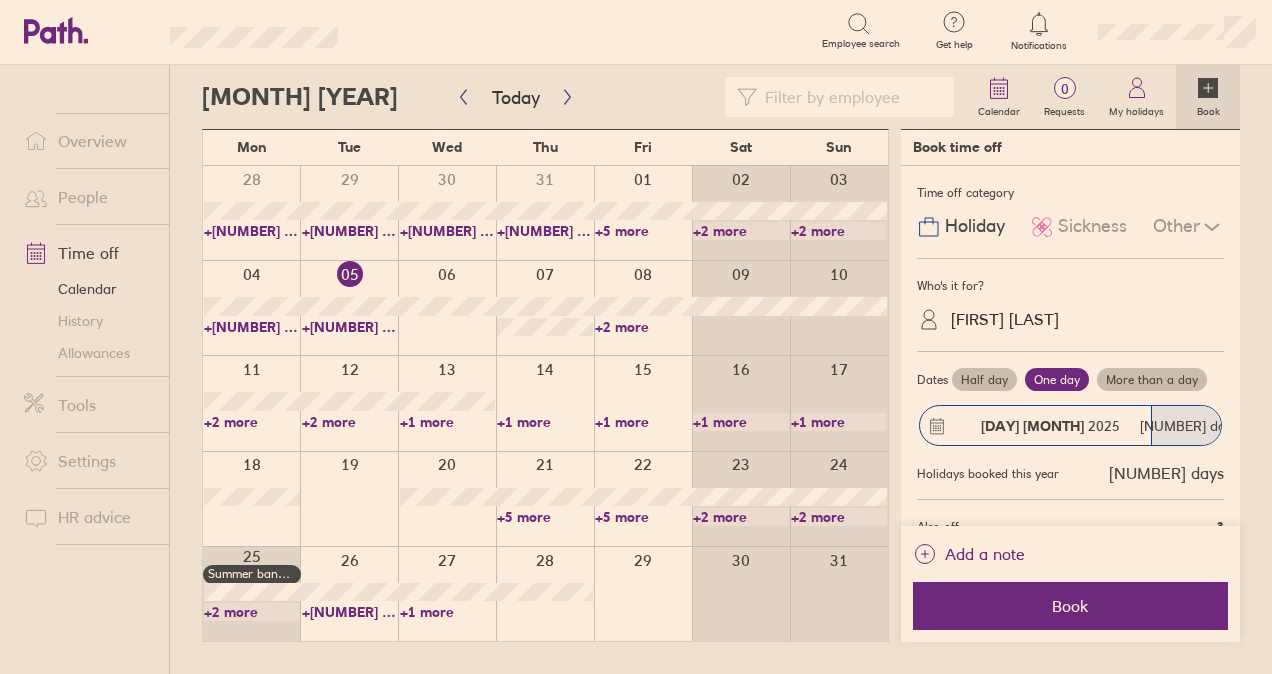 drag, startPoint x: 106, startPoint y: 144, endPoint x: 412, endPoint y: 32, distance: 325.85272 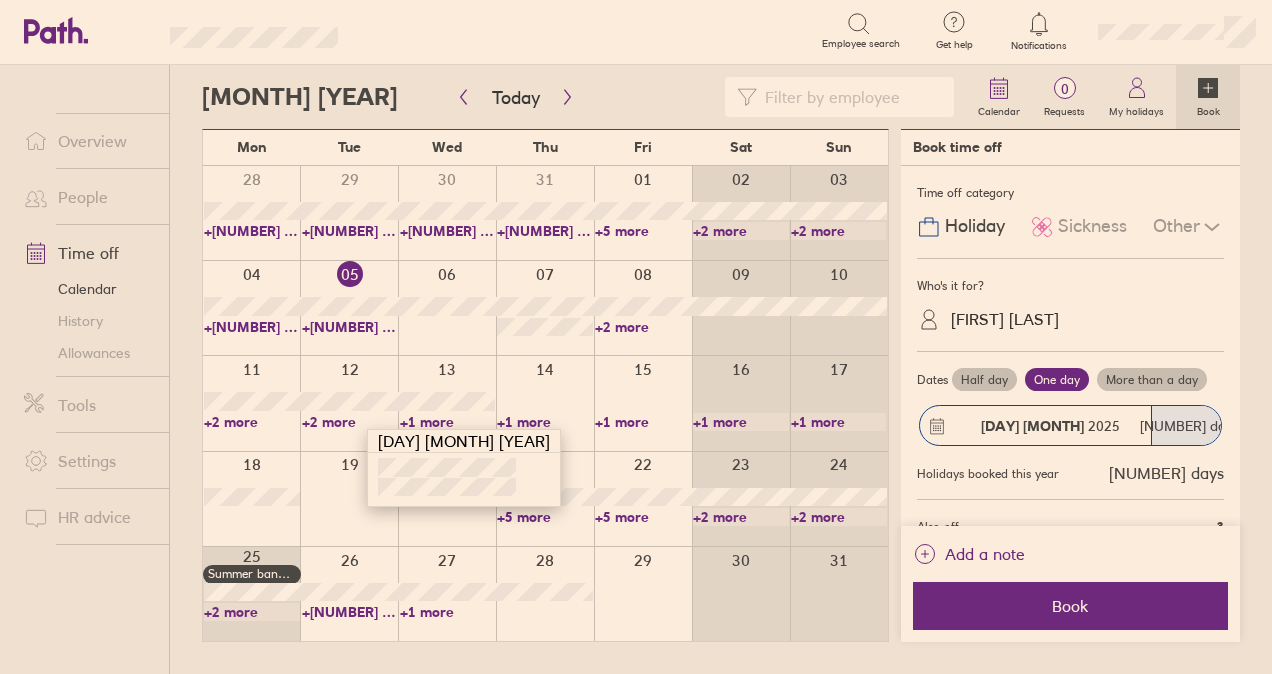 click on "+2 more" at bounding box center (350, 422) 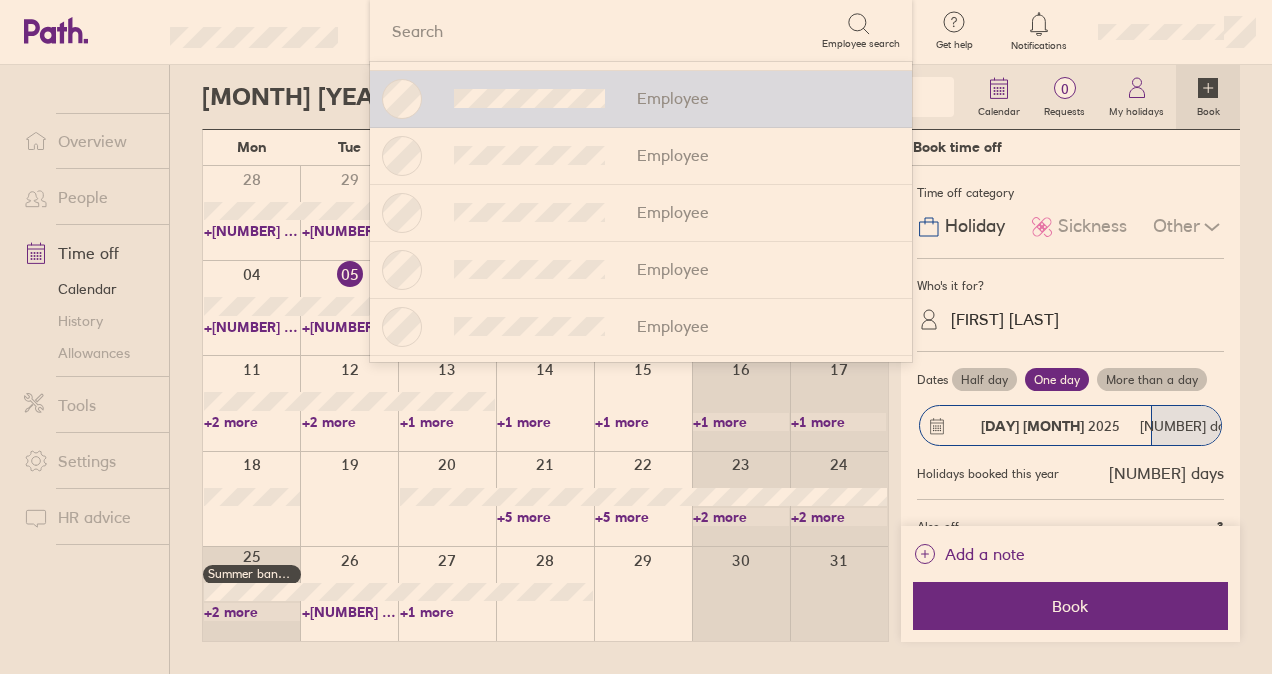 scroll, scrollTop: 200, scrollLeft: 0, axis: vertical 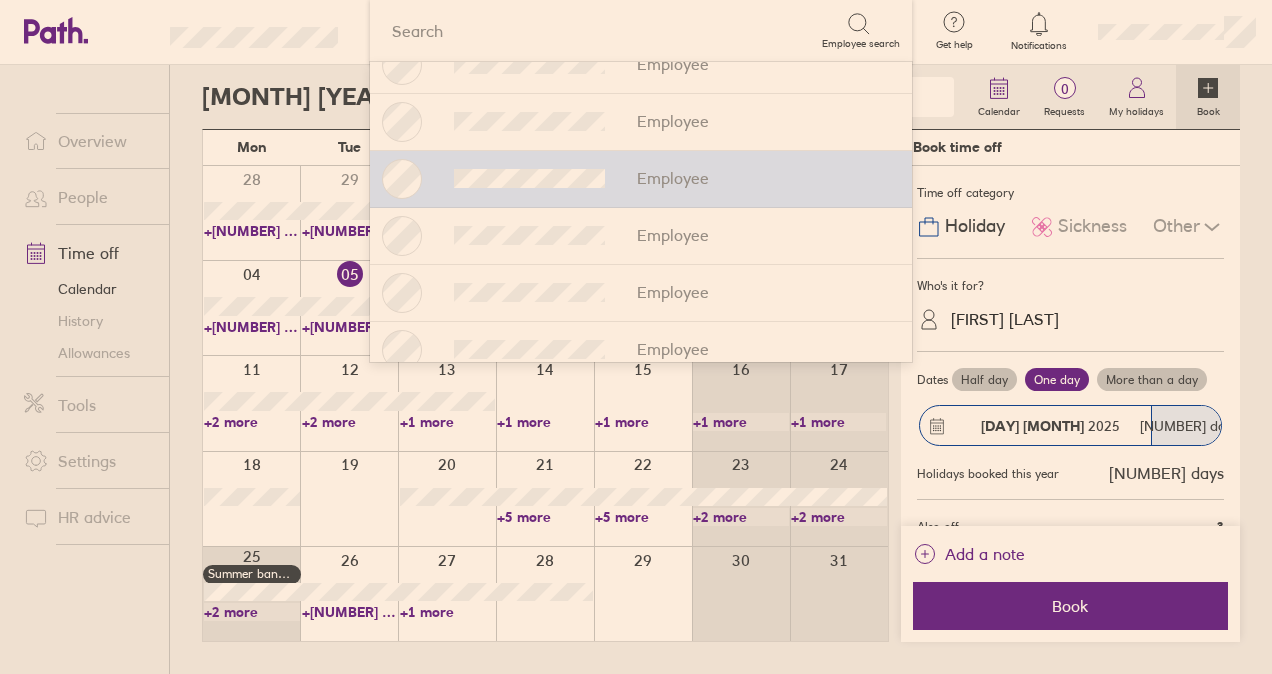 click at bounding box center [584, 97] 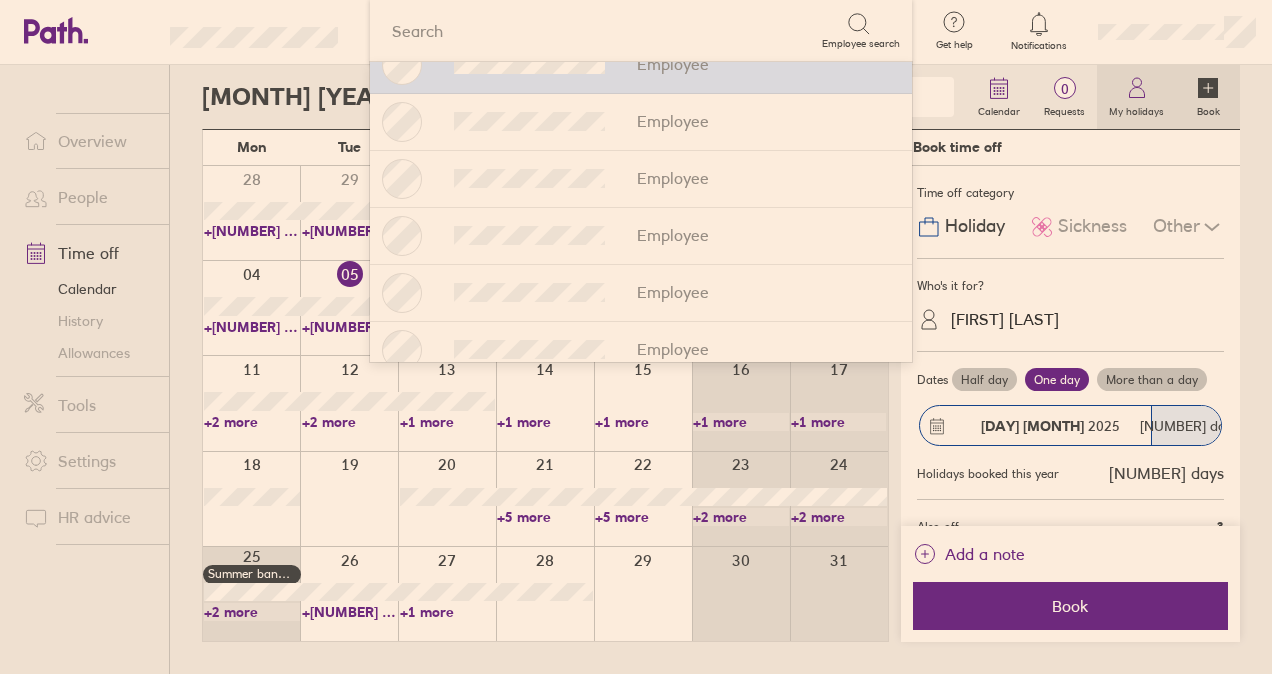 click 